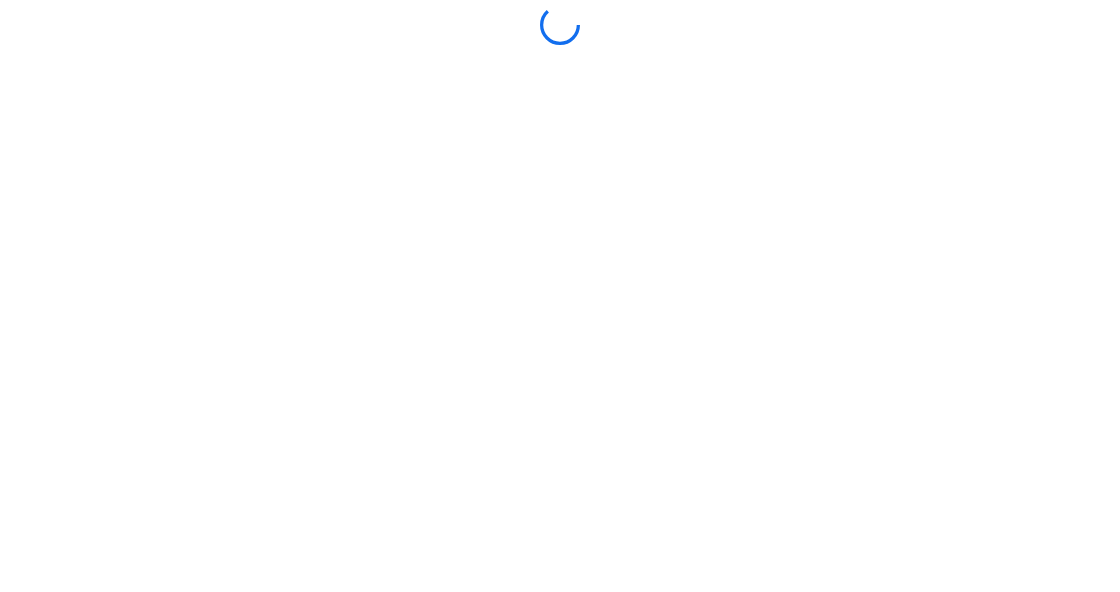 scroll, scrollTop: 0, scrollLeft: 0, axis: both 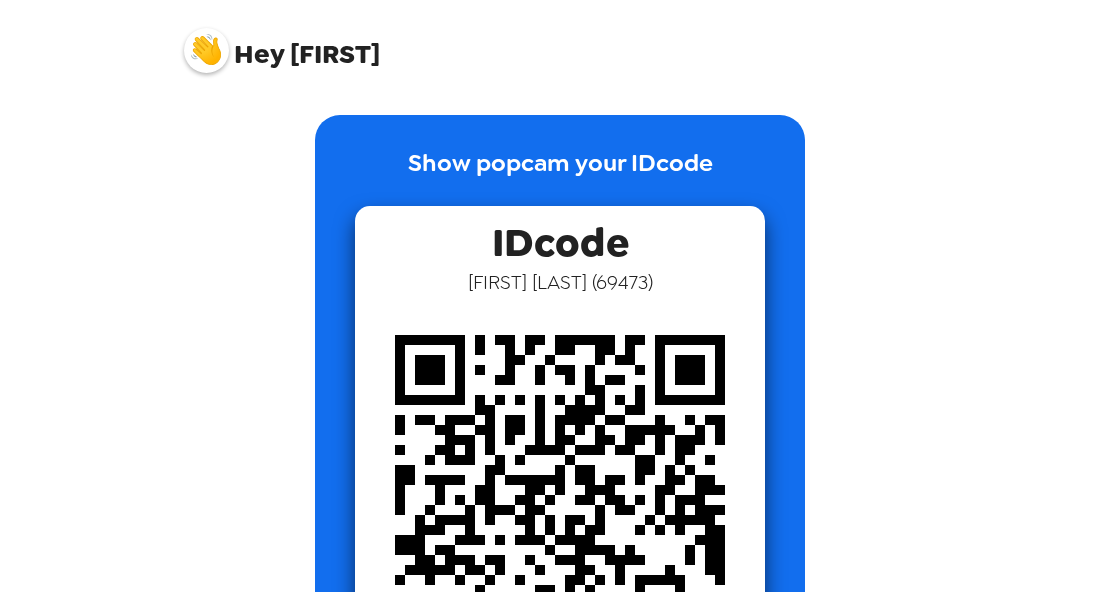 click at bounding box center (206, 50) 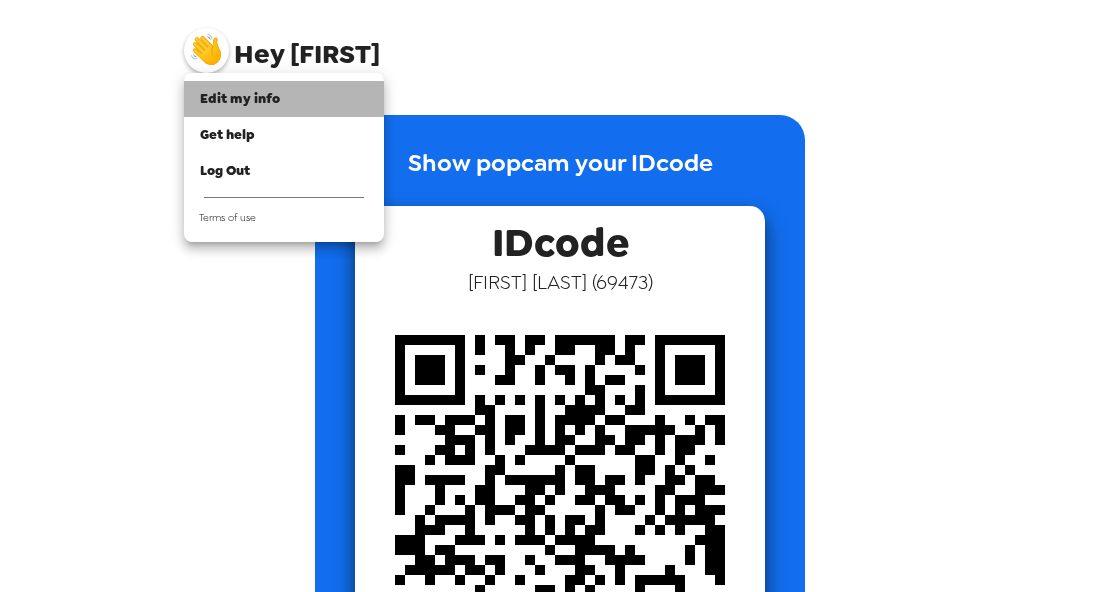 click on "Edit my info" at bounding box center (240, 98) 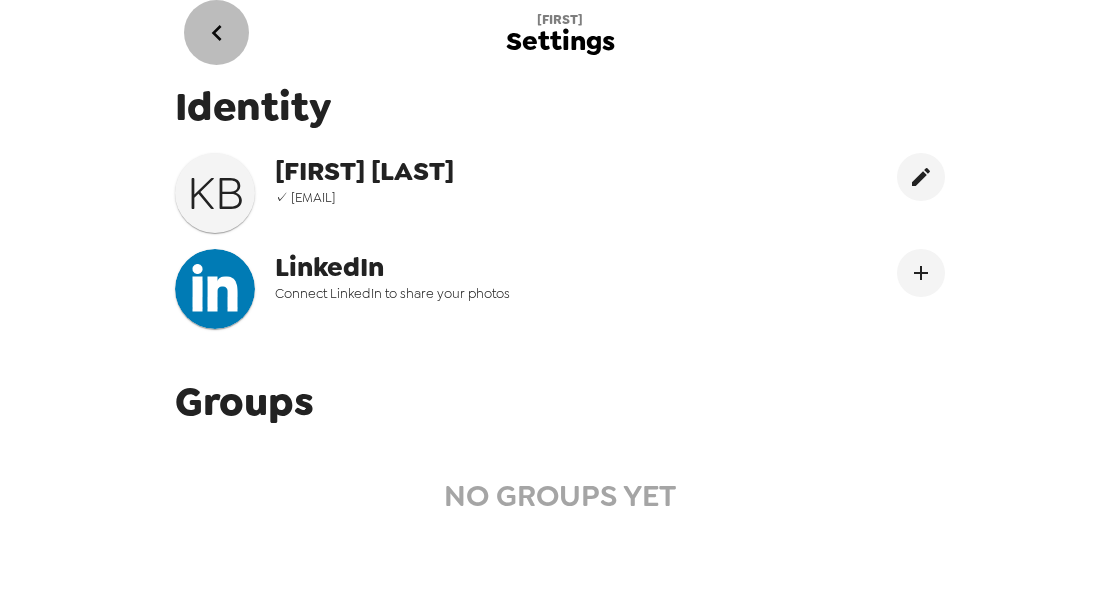 click 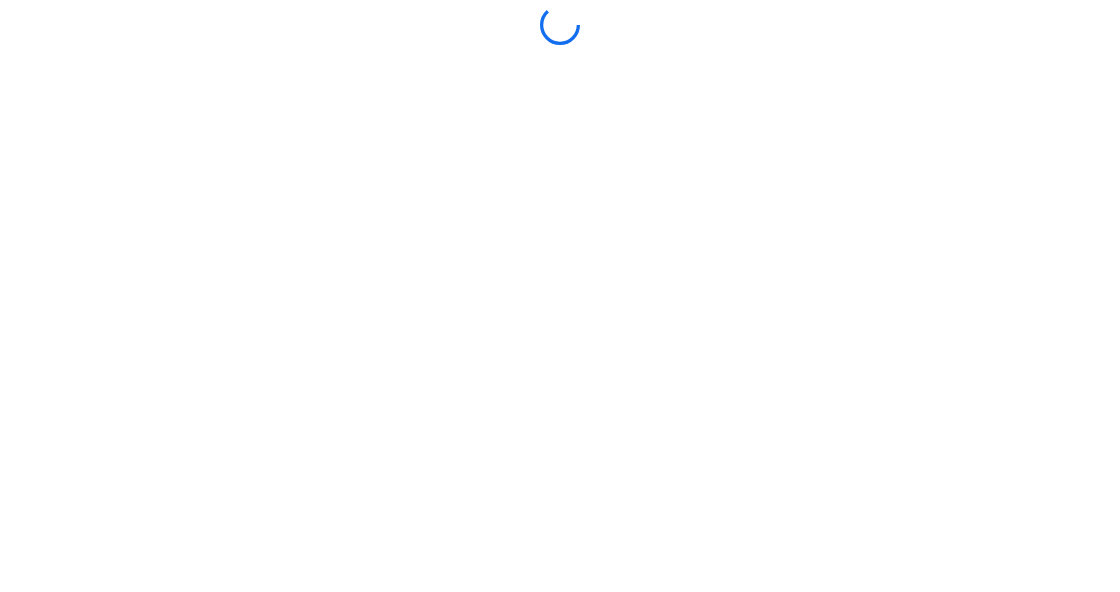 scroll, scrollTop: 0, scrollLeft: 0, axis: both 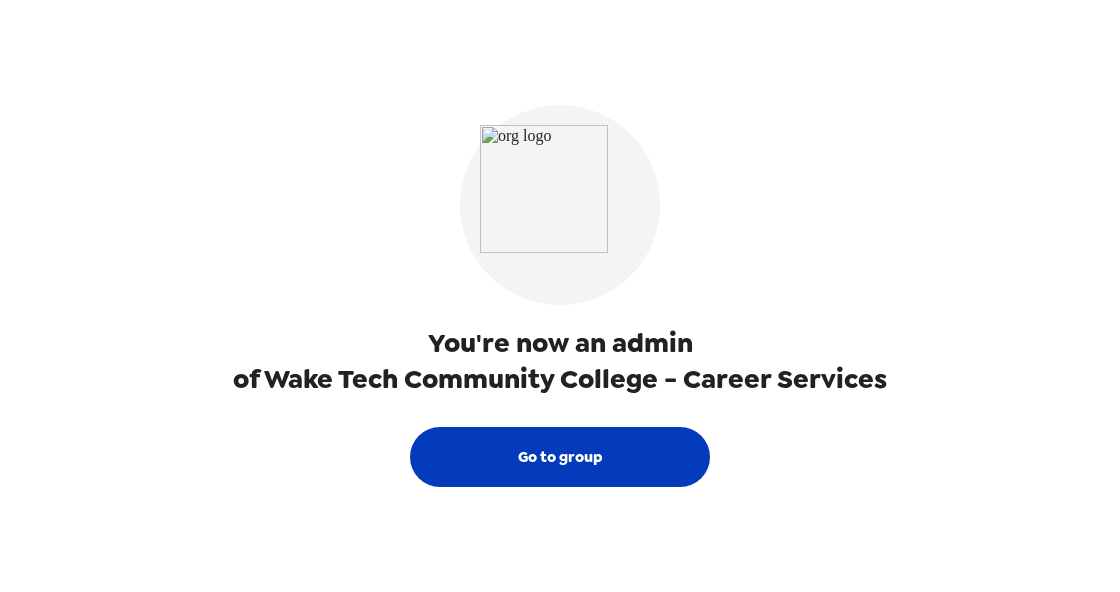 click on "Go to group" at bounding box center [560, 457] 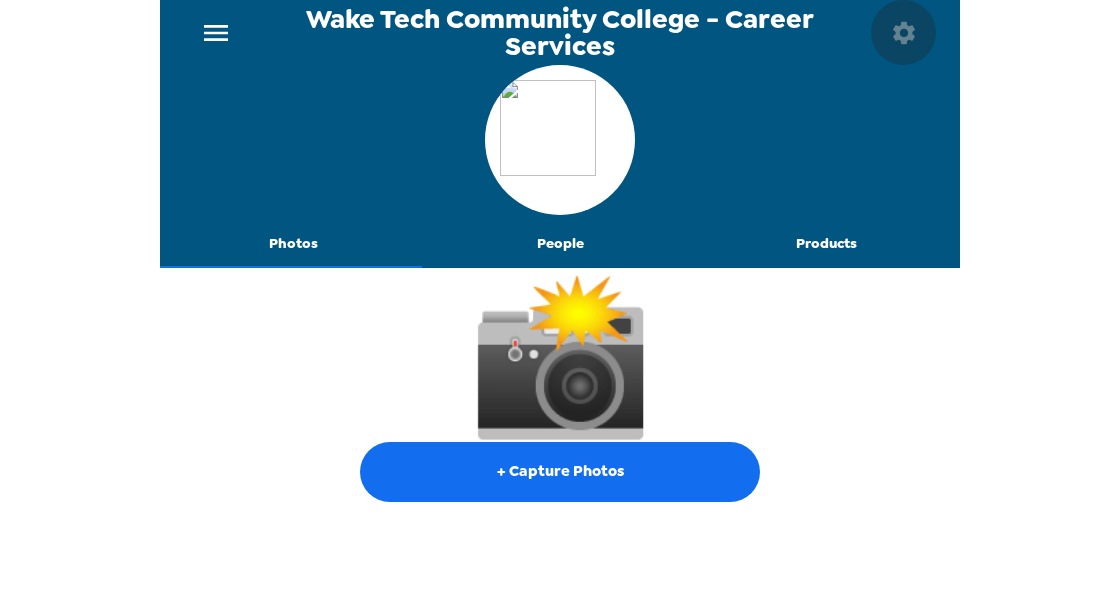 click 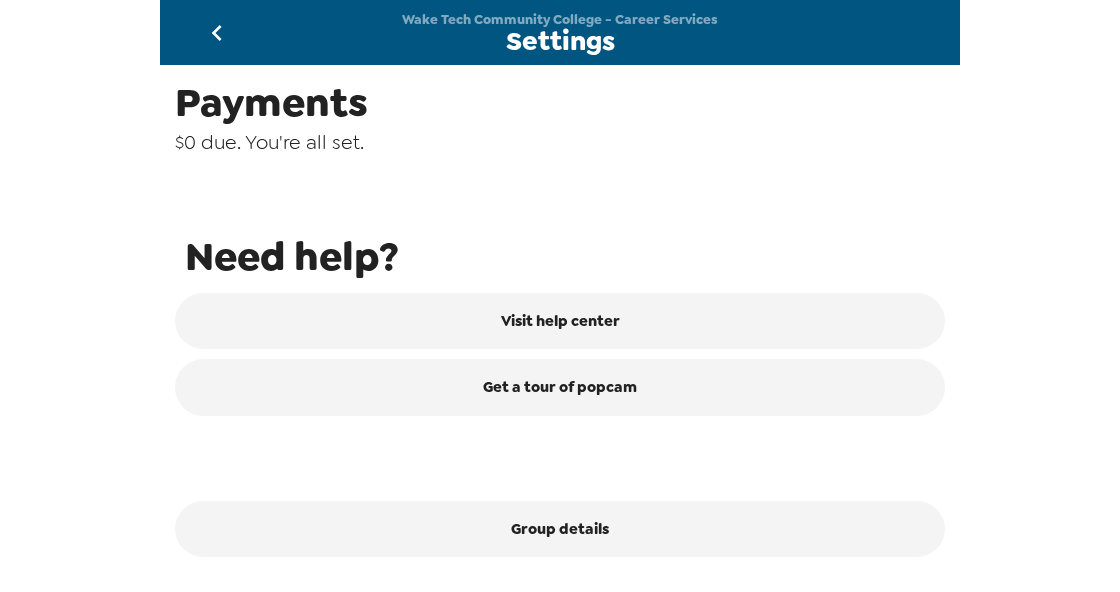 scroll, scrollTop: 36, scrollLeft: 0, axis: vertical 